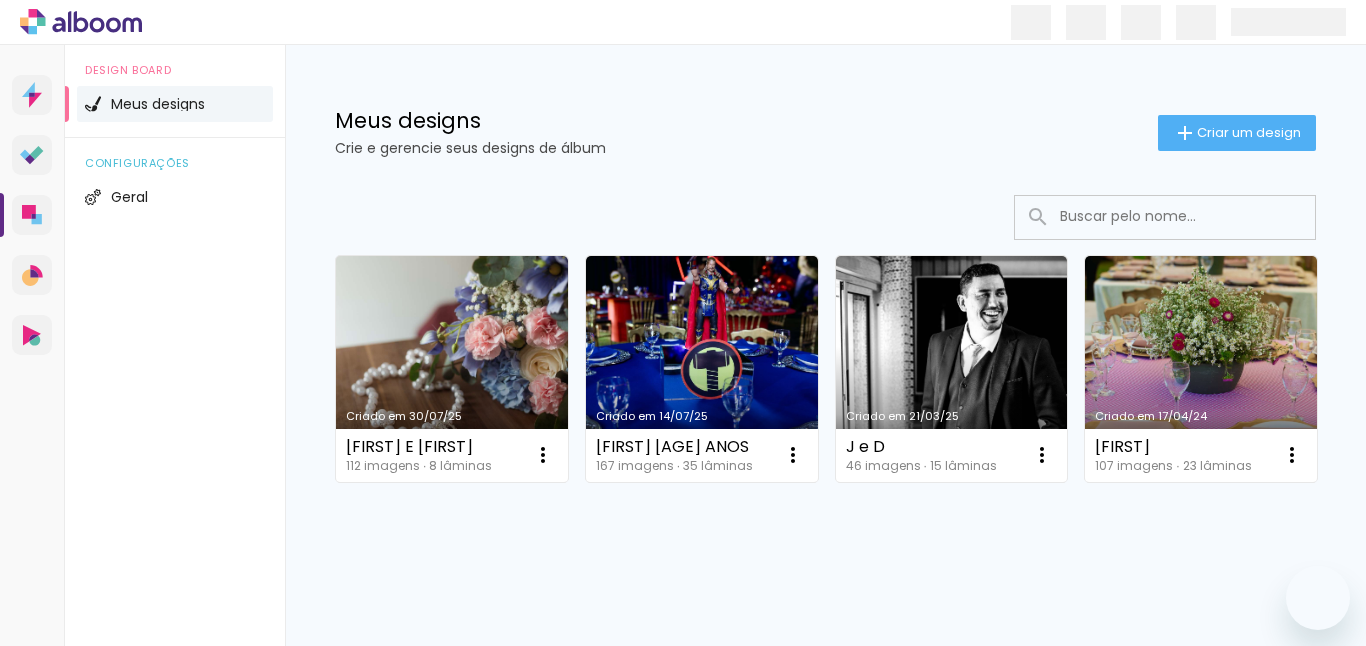scroll, scrollTop: 0, scrollLeft: 0, axis: both 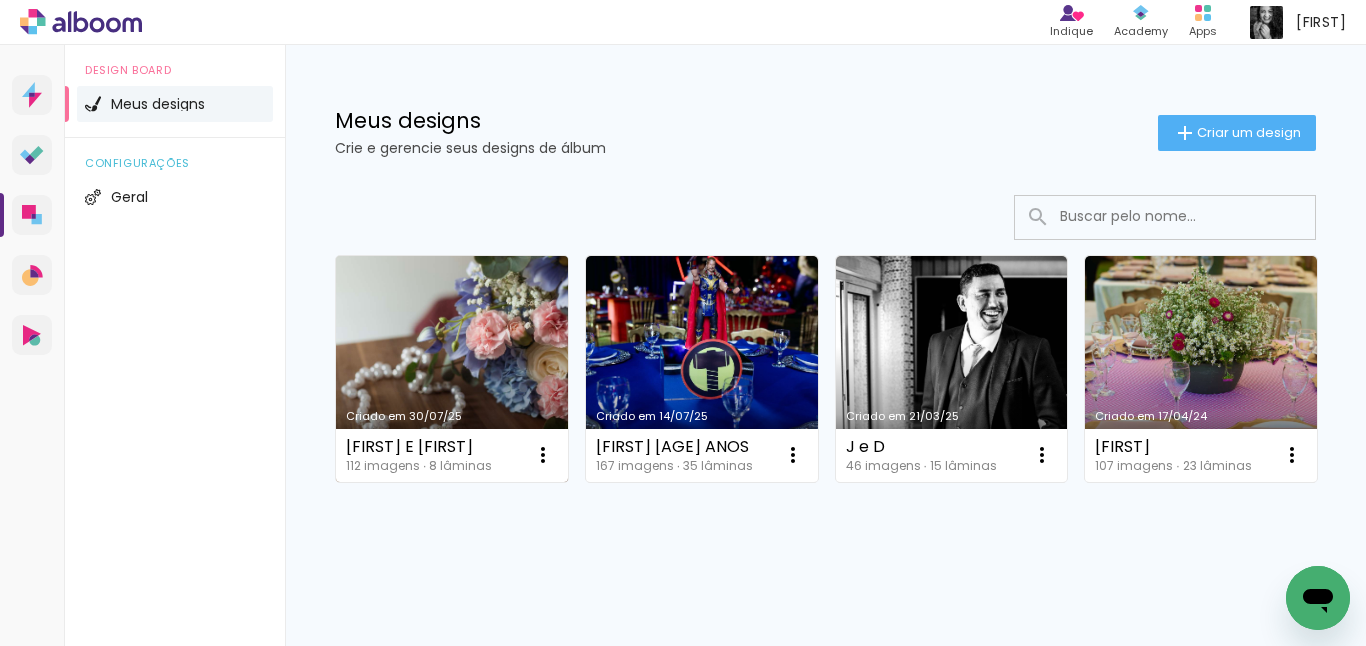 click on "Criado em 30/07/25" at bounding box center (452, 369) 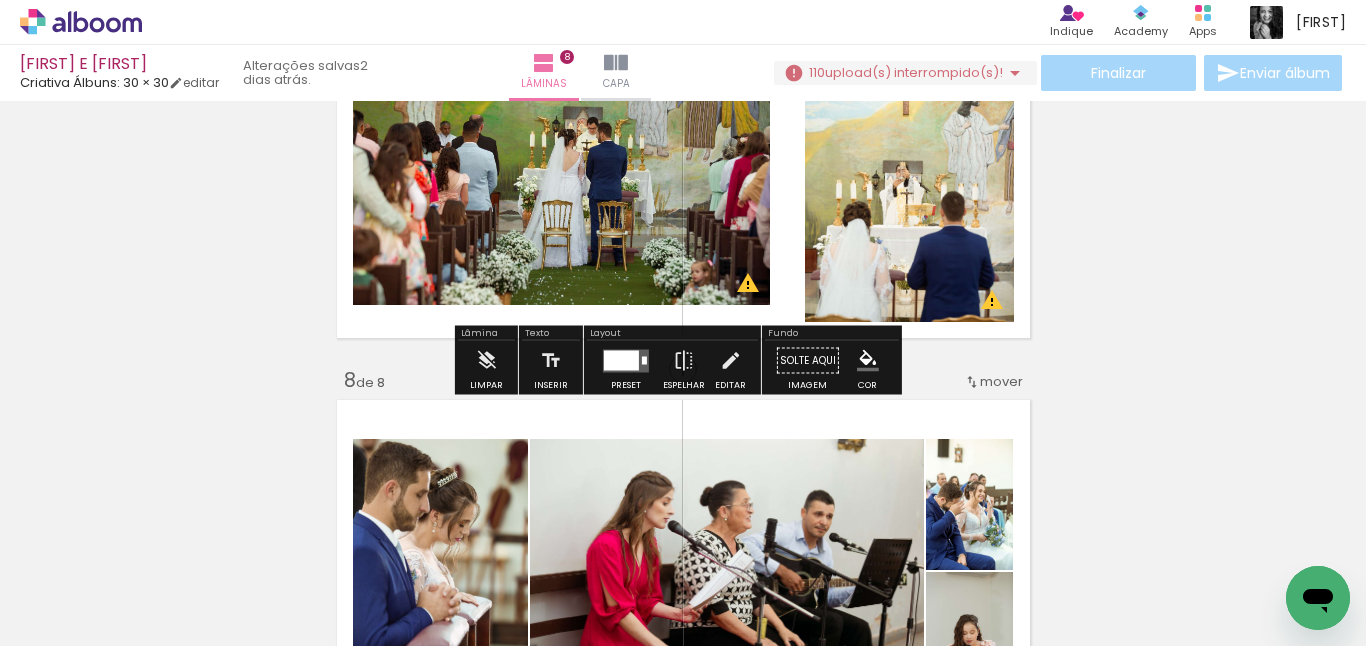 scroll, scrollTop: 2900, scrollLeft: 0, axis: vertical 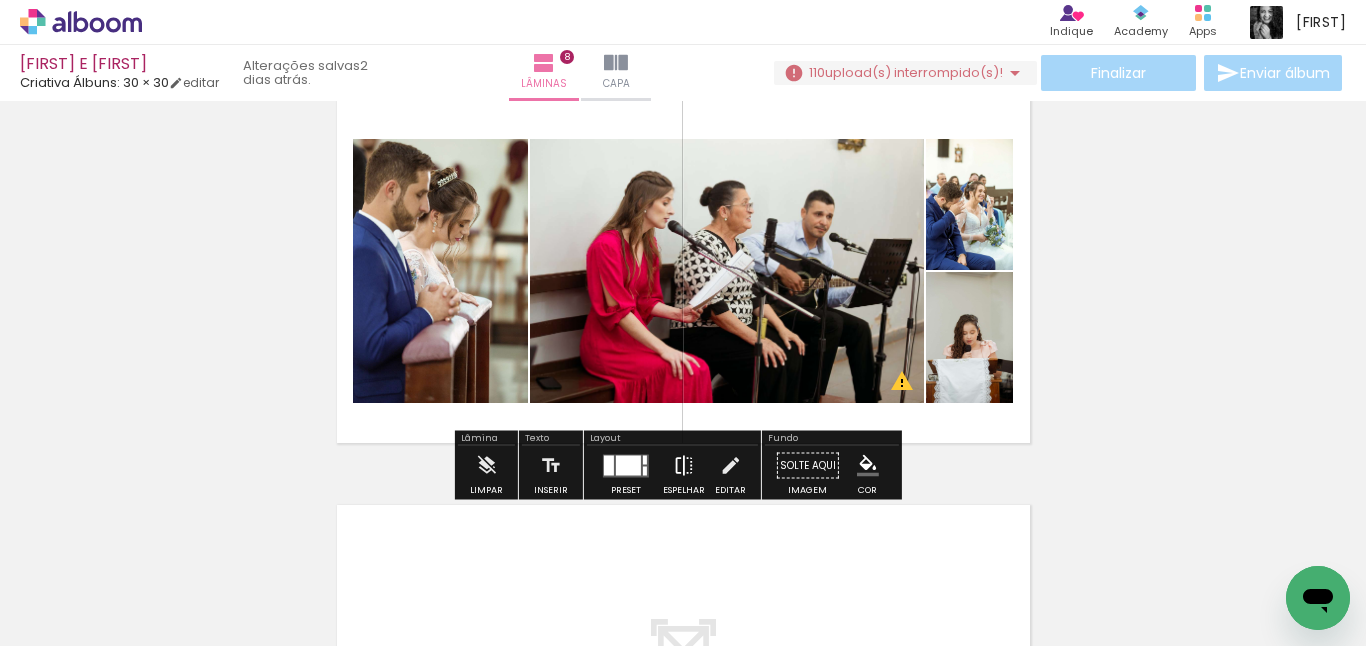 click at bounding box center (684, 466) 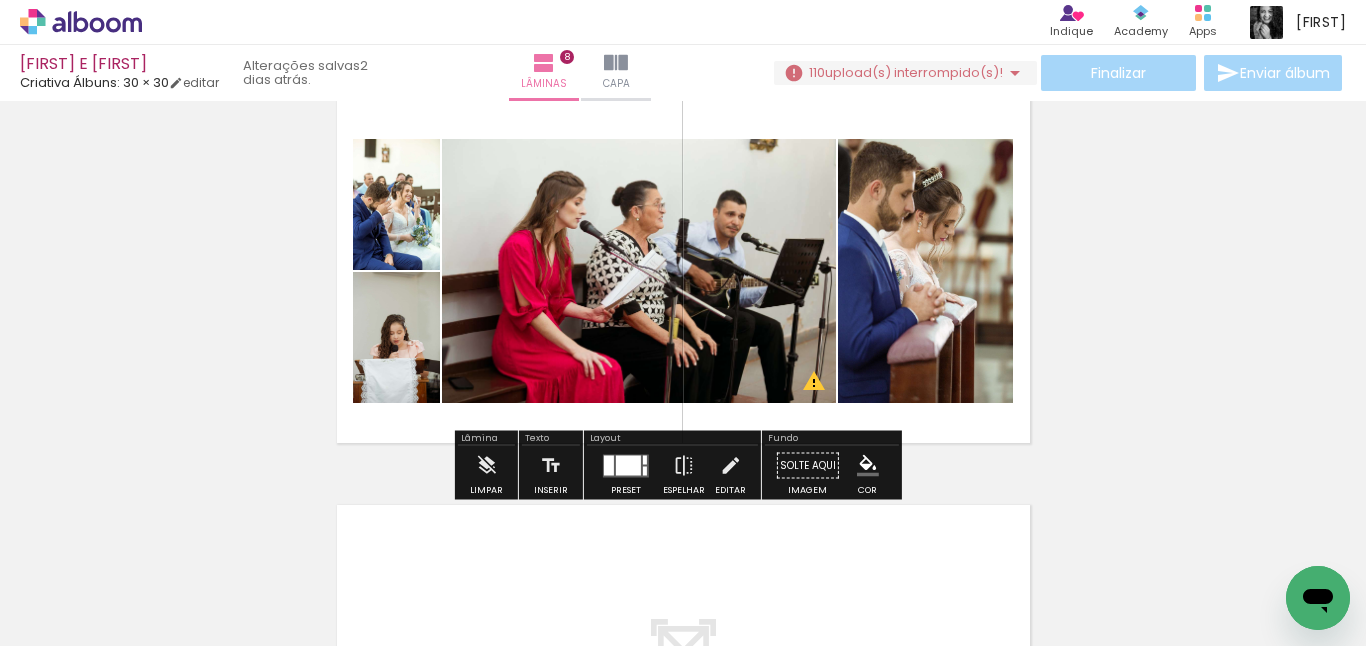 click at bounding box center (628, 465) 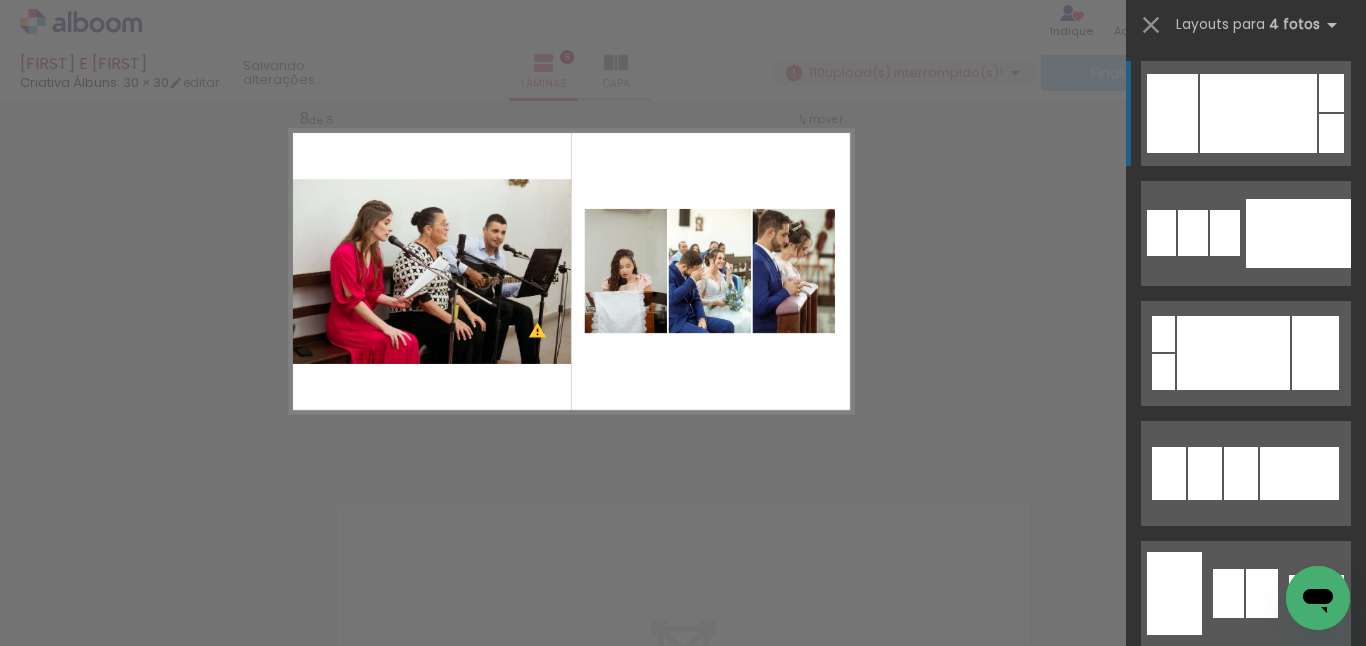 scroll, scrollTop: 2861, scrollLeft: 0, axis: vertical 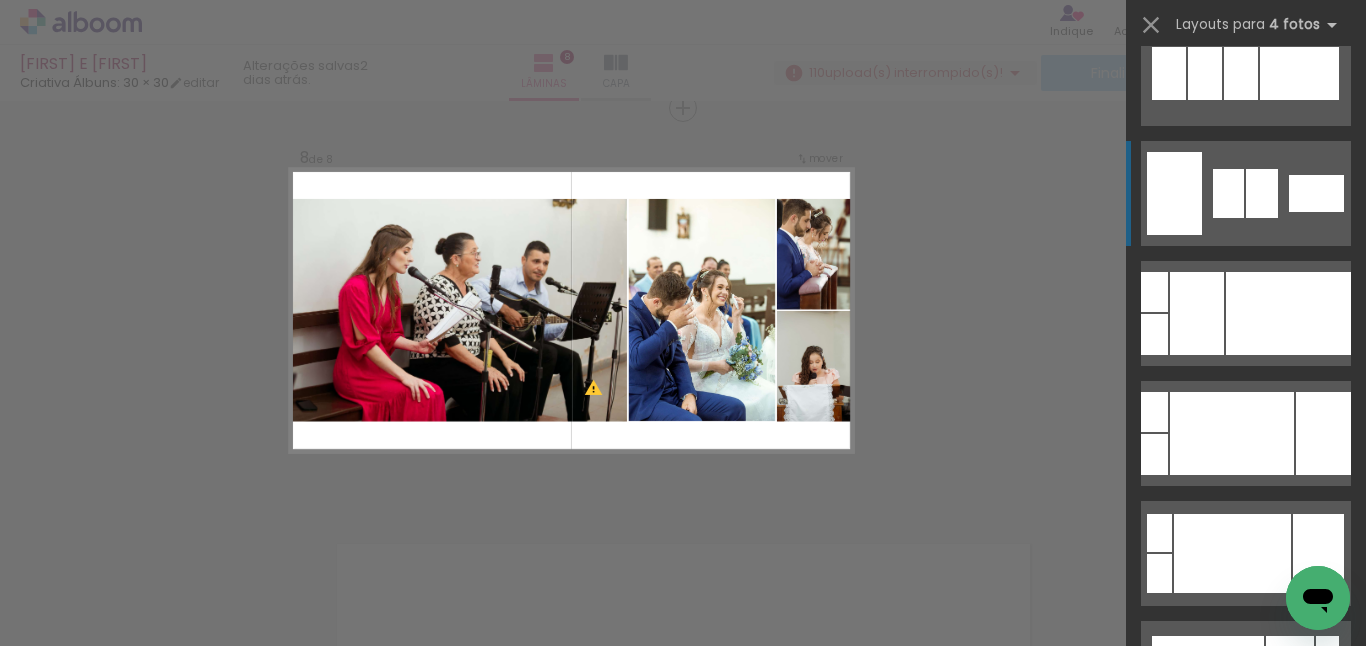 click at bounding box center (1258, -287) 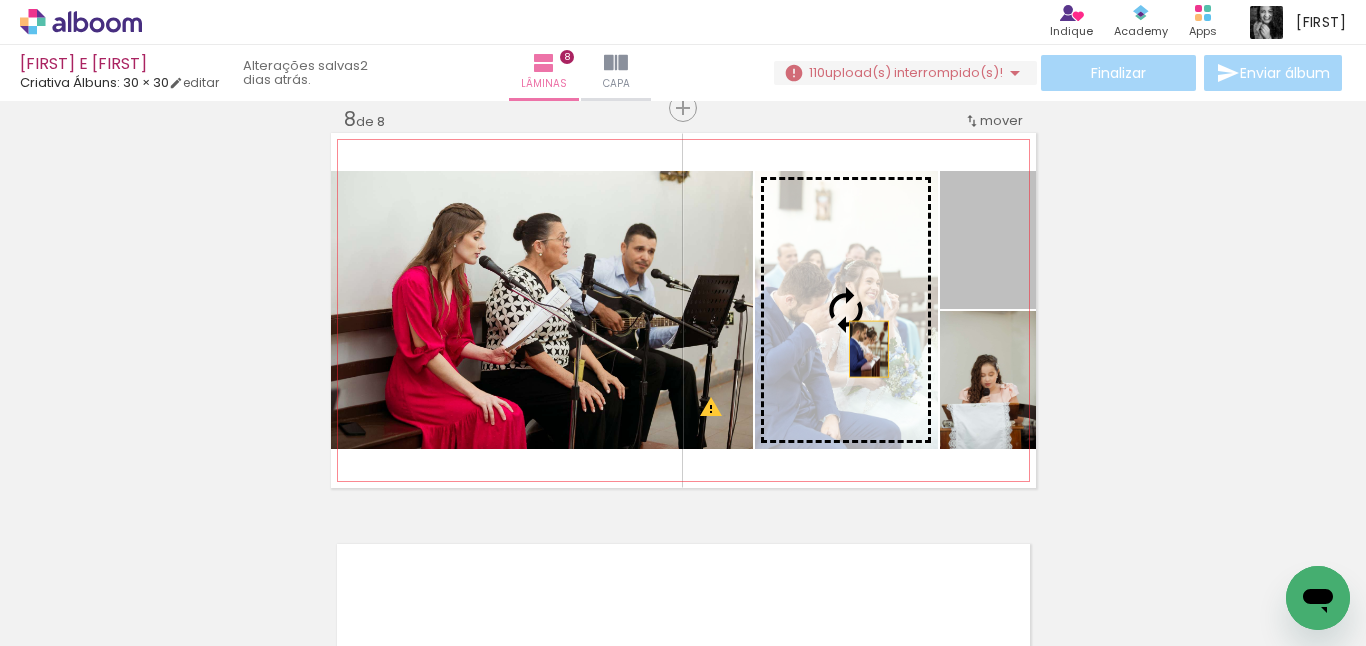 drag, startPoint x: 1005, startPoint y: 271, endPoint x: 861, endPoint y: 349, distance: 163.76813 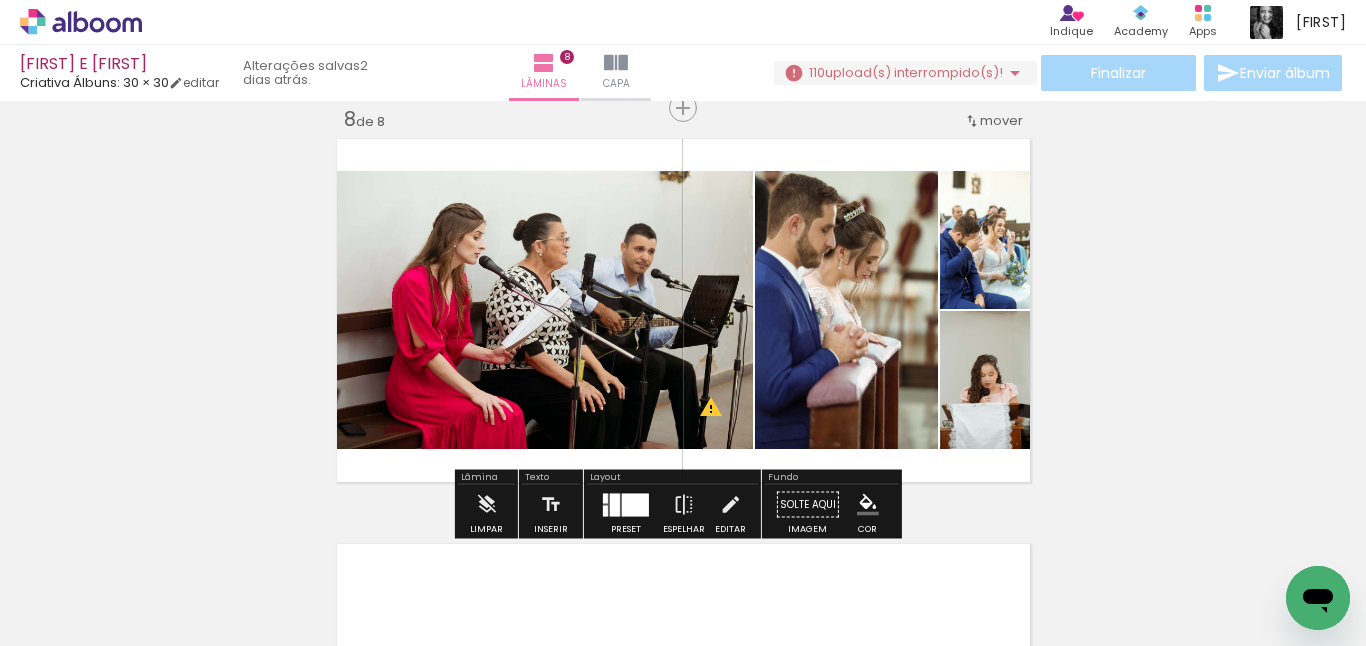 scroll, scrollTop: 2961, scrollLeft: 0, axis: vertical 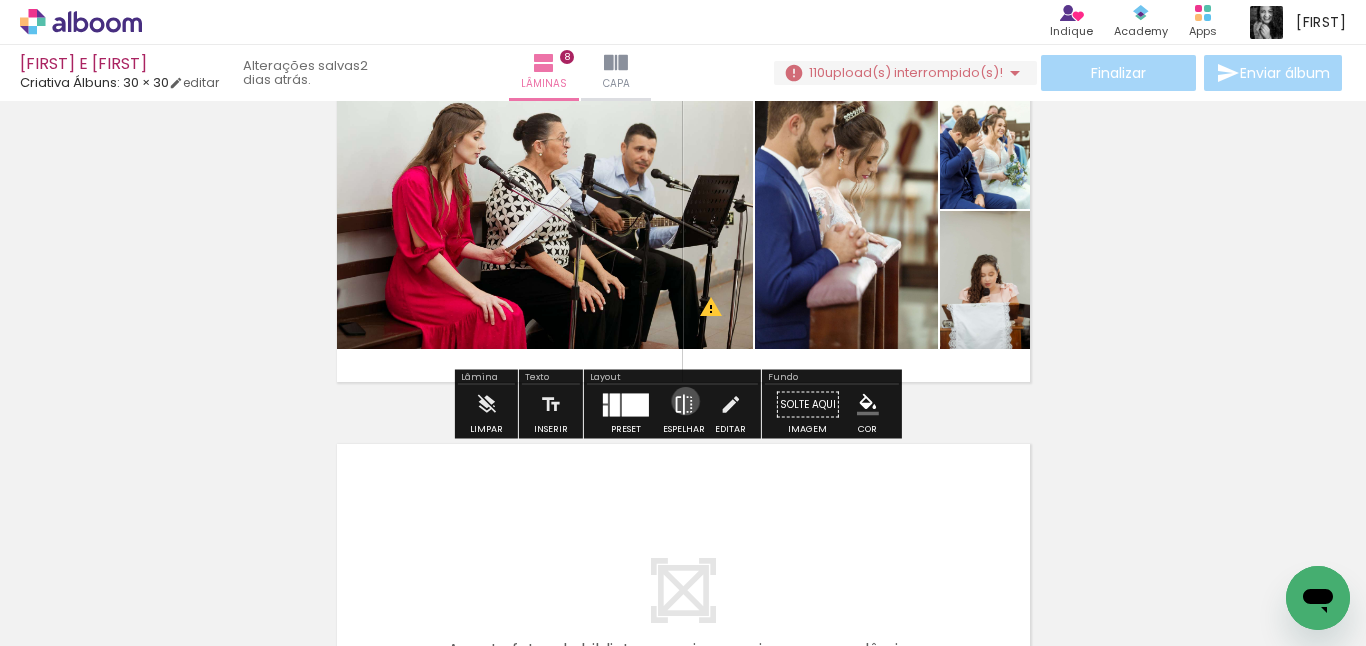 click at bounding box center [684, 405] 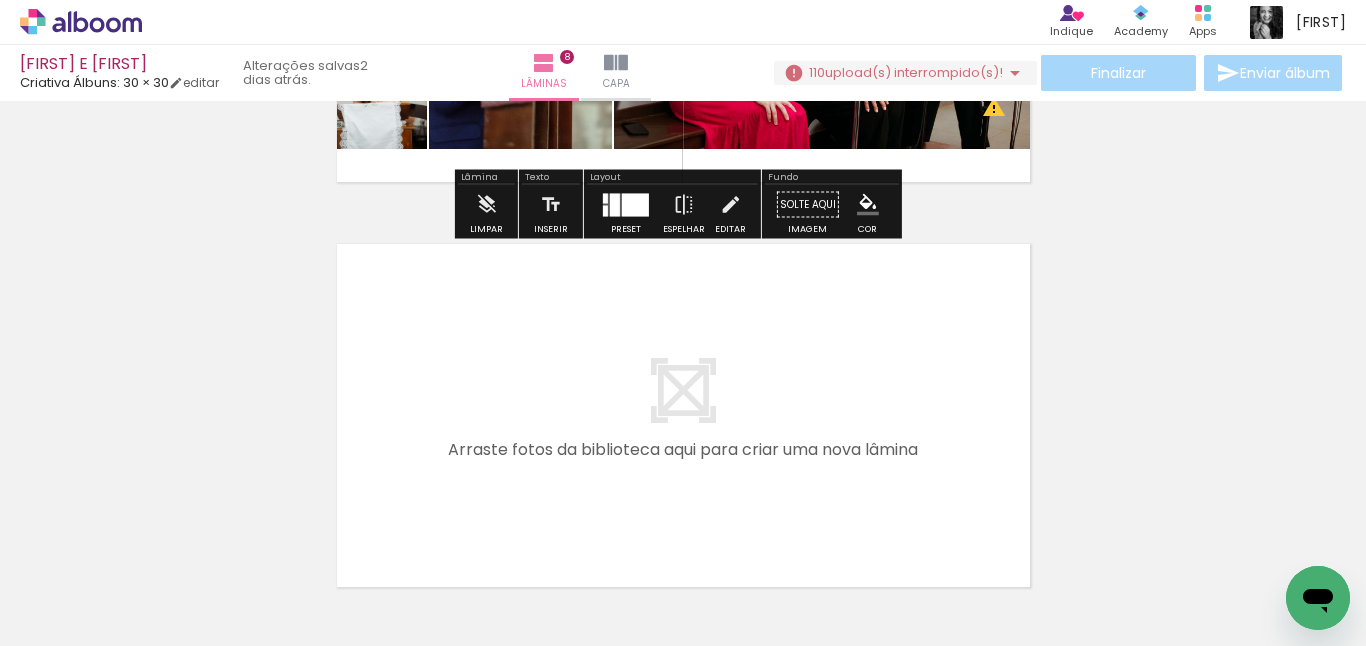 scroll, scrollTop: 3303, scrollLeft: 0, axis: vertical 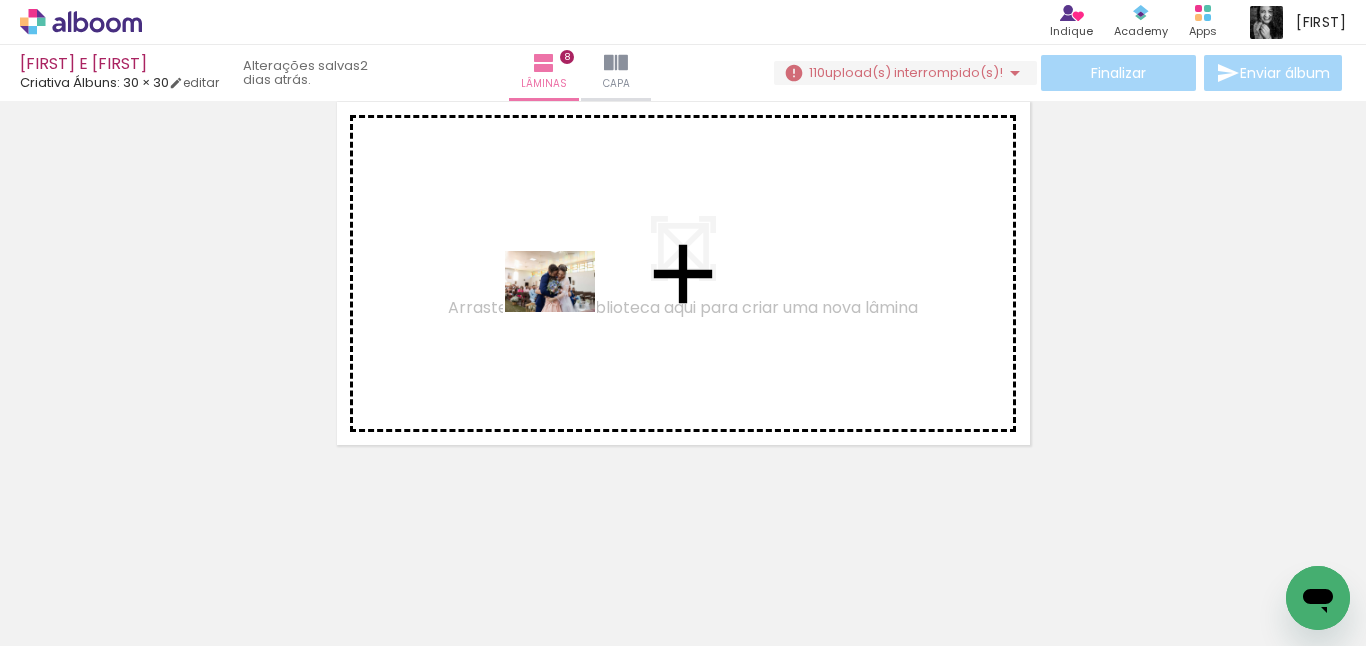 drag, startPoint x: 480, startPoint y: 498, endPoint x: 565, endPoint y: 311, distance: 205.41179 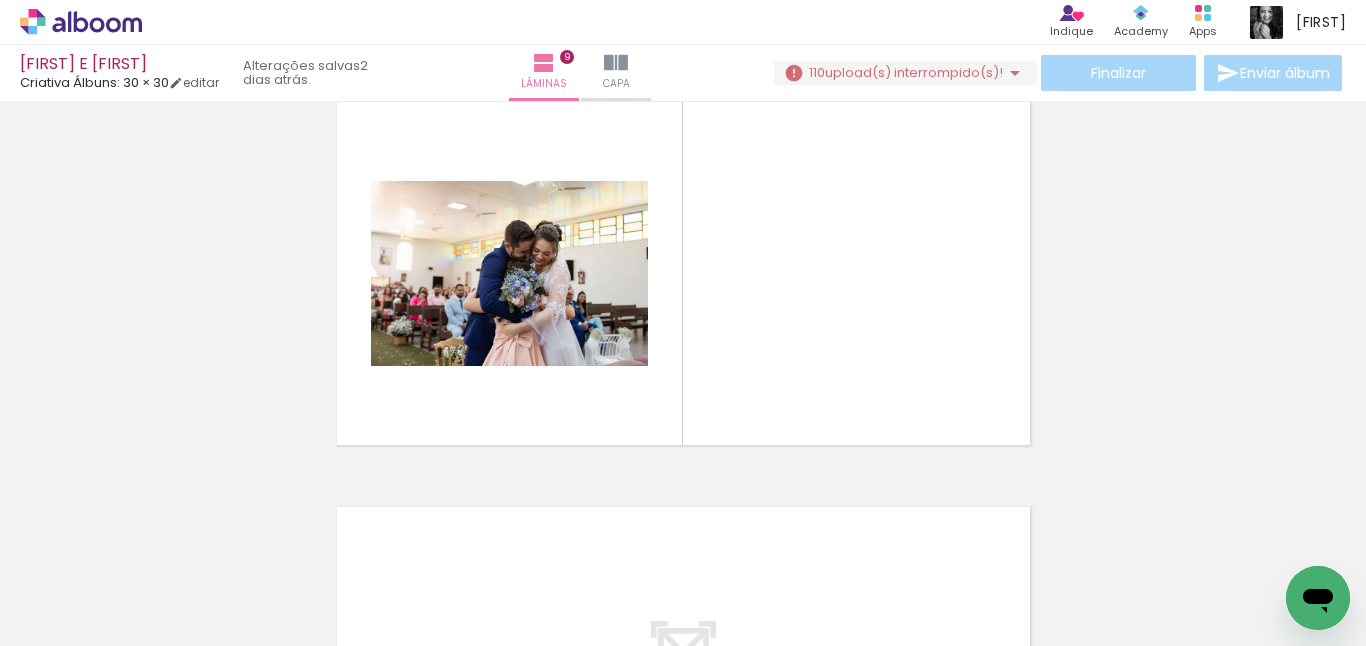 scroll, scrollTop: 3266, scrollLeft: 0, axis: vertical 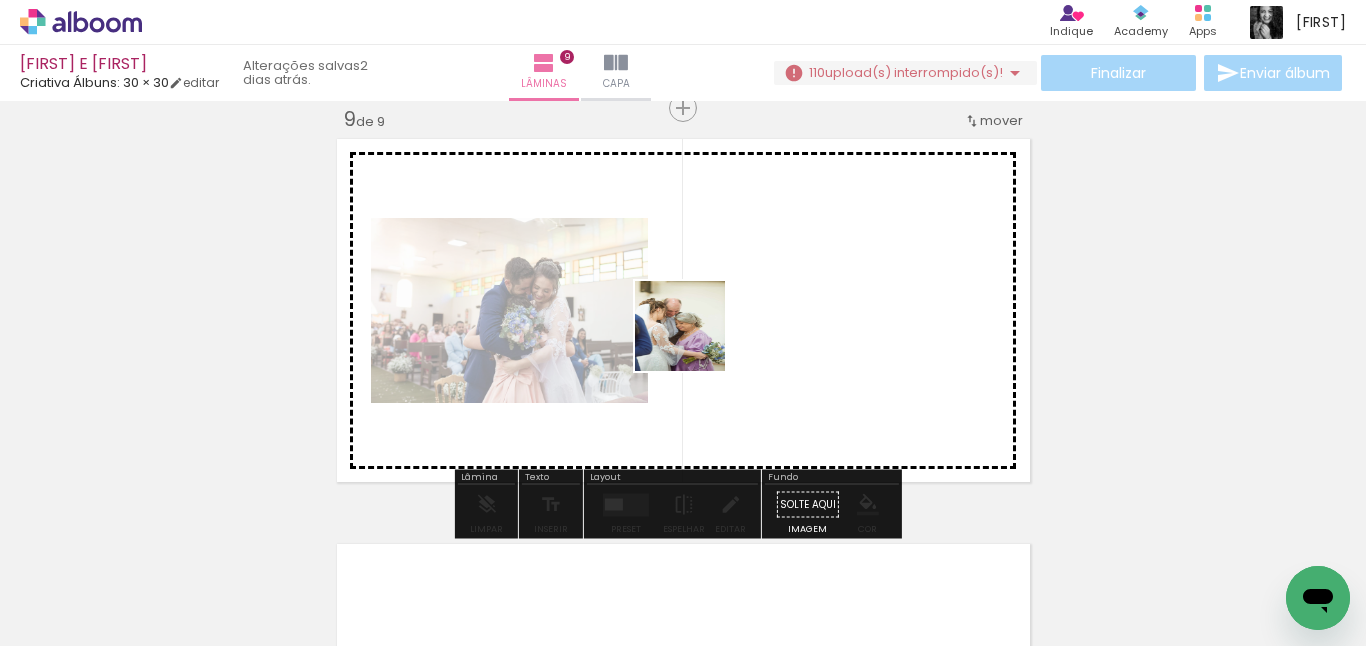 drag, startPoint x: 553, startPoint y: 593, endPoint x: 698, endPoint y: 340, distance: 291.6059 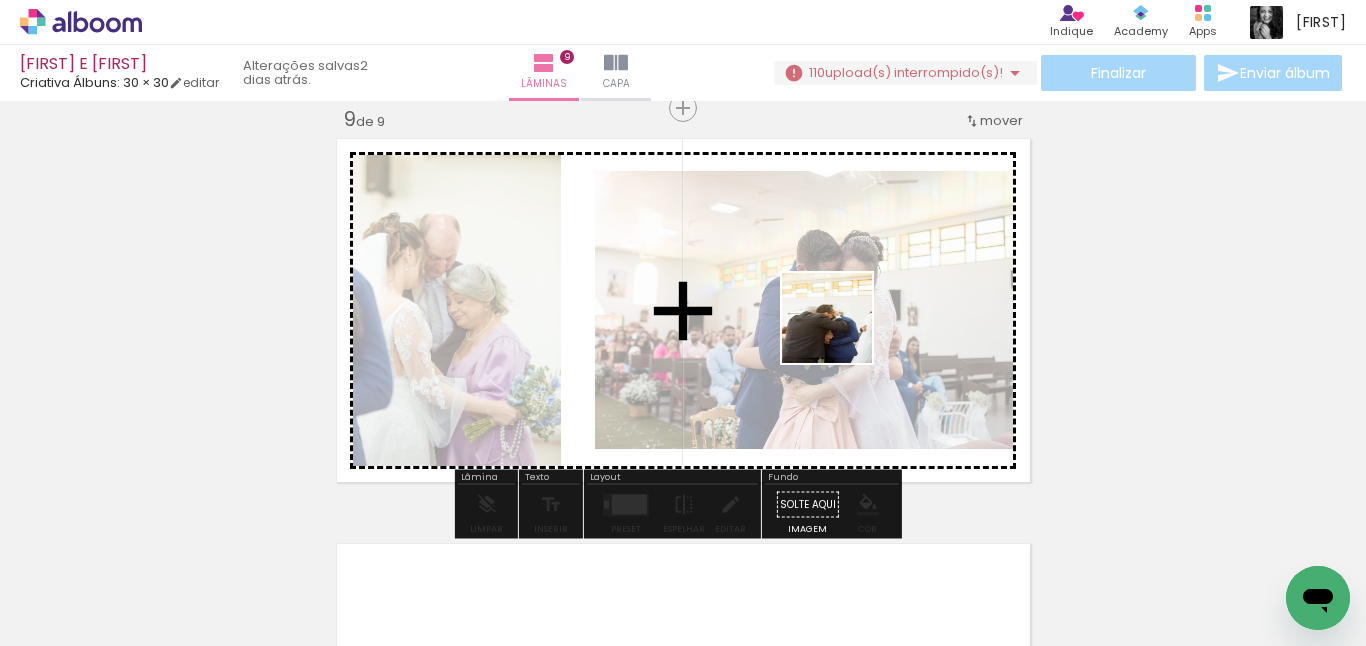 drag, startPoint x: 651, startPoint y: 592, endPoint x: 842, endPoint y: 332, distance: 322.61588 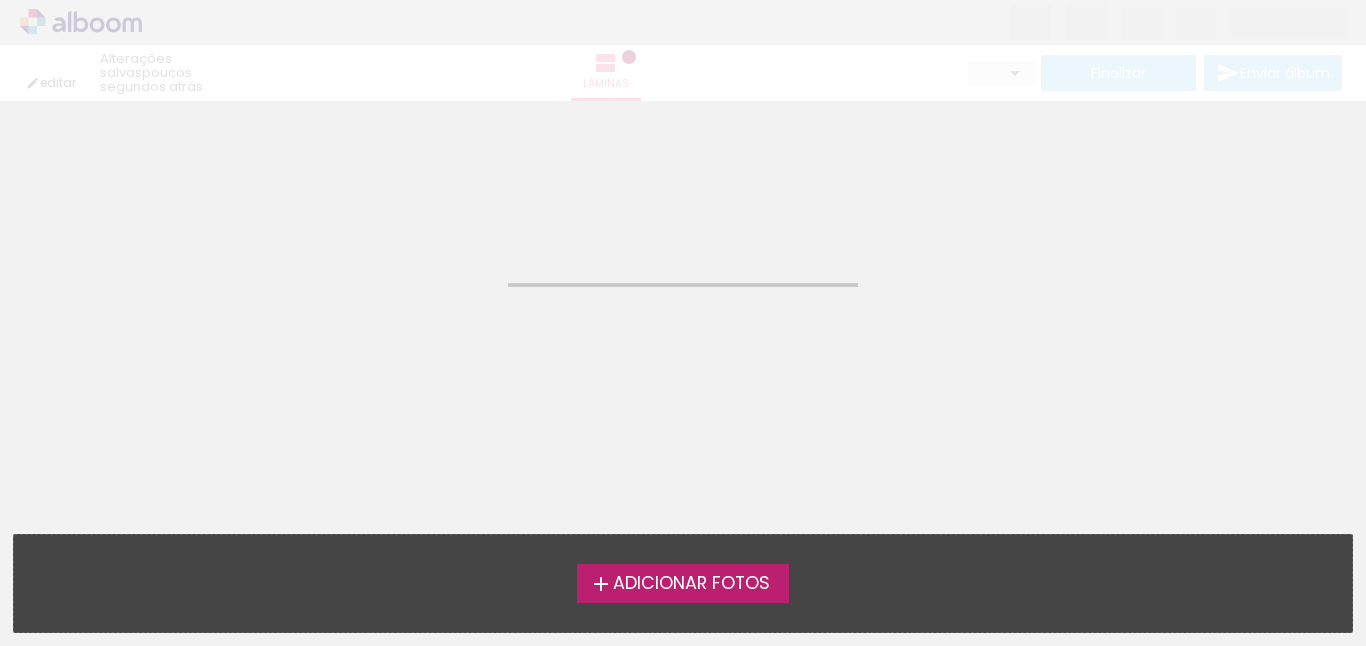 scroll, scrollTop: 0, scrollLeft: 0, axis: both 